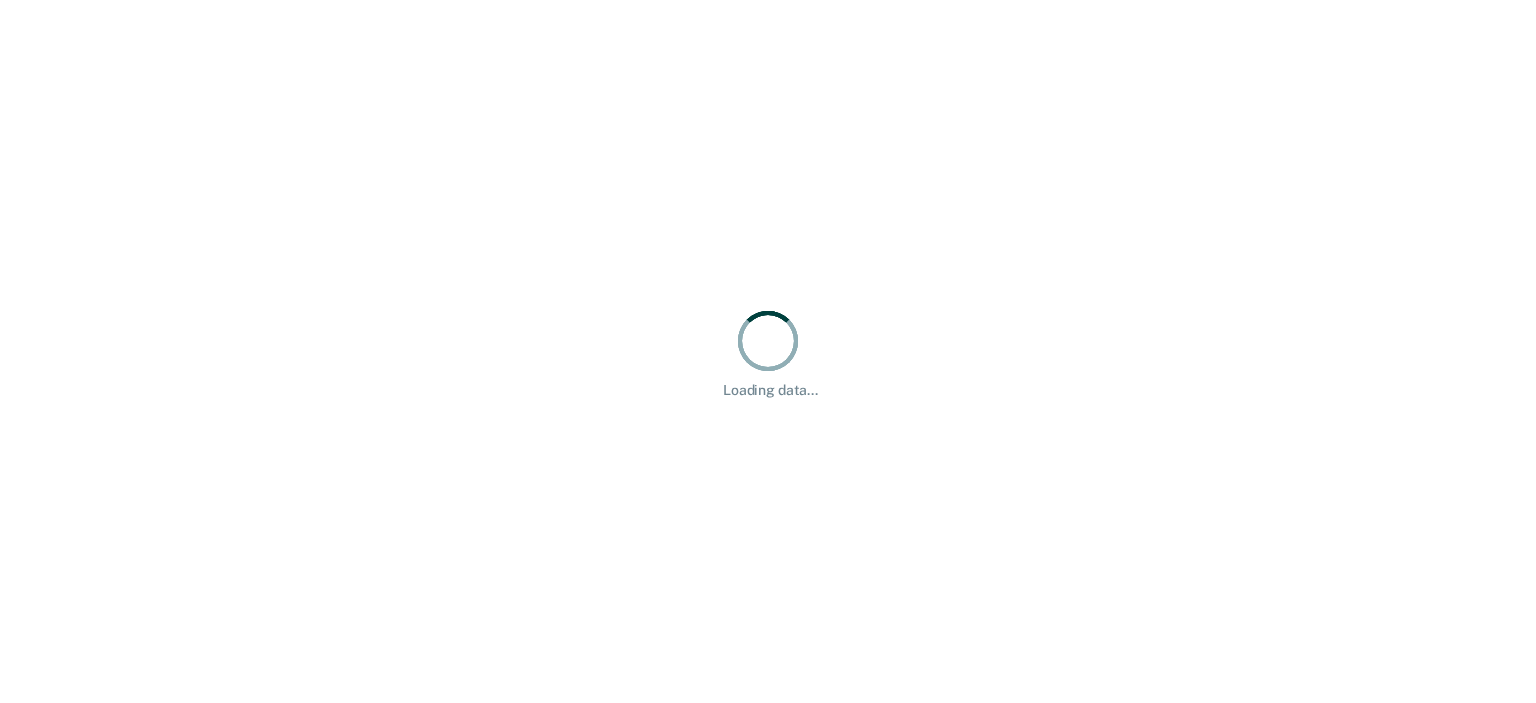 scroll, scrollTop: 0, scrollLeft: 0, axis: both 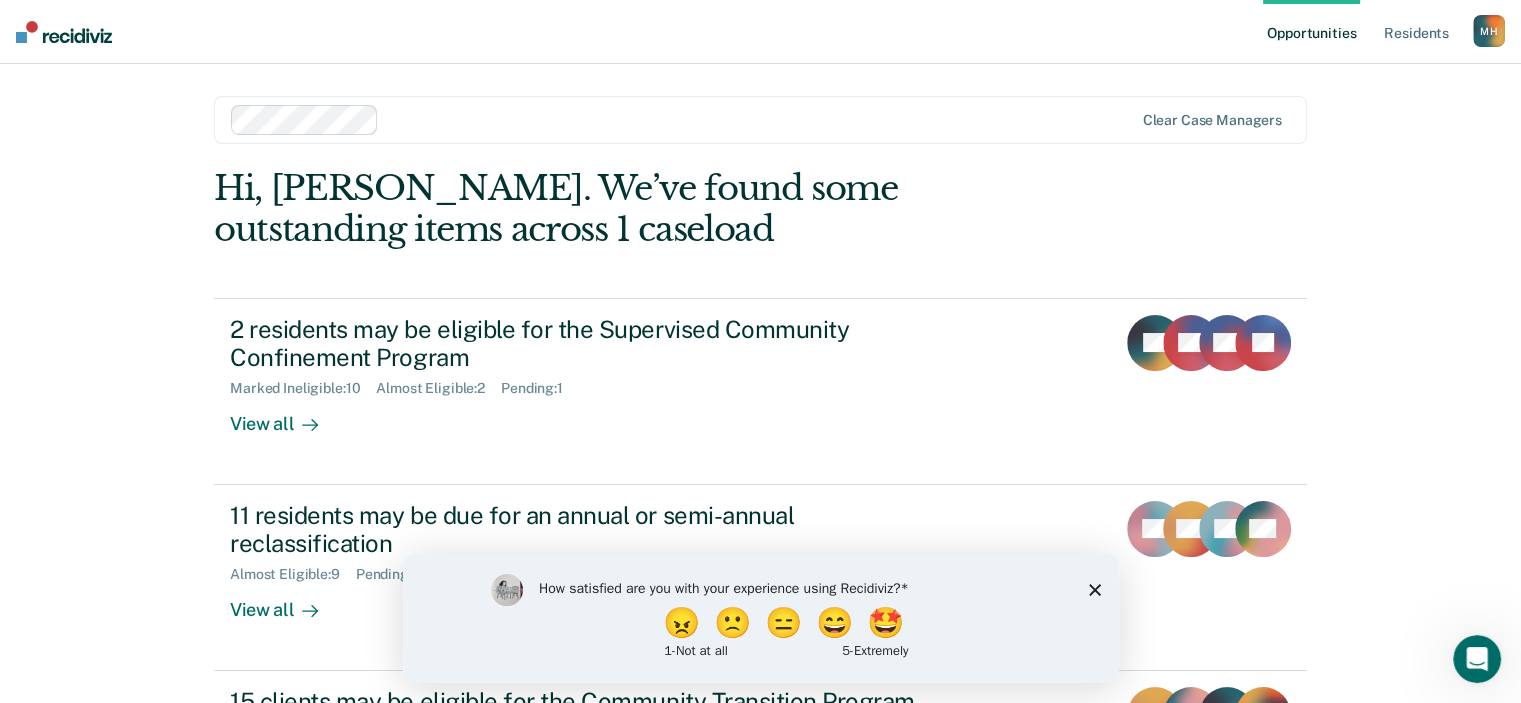 click 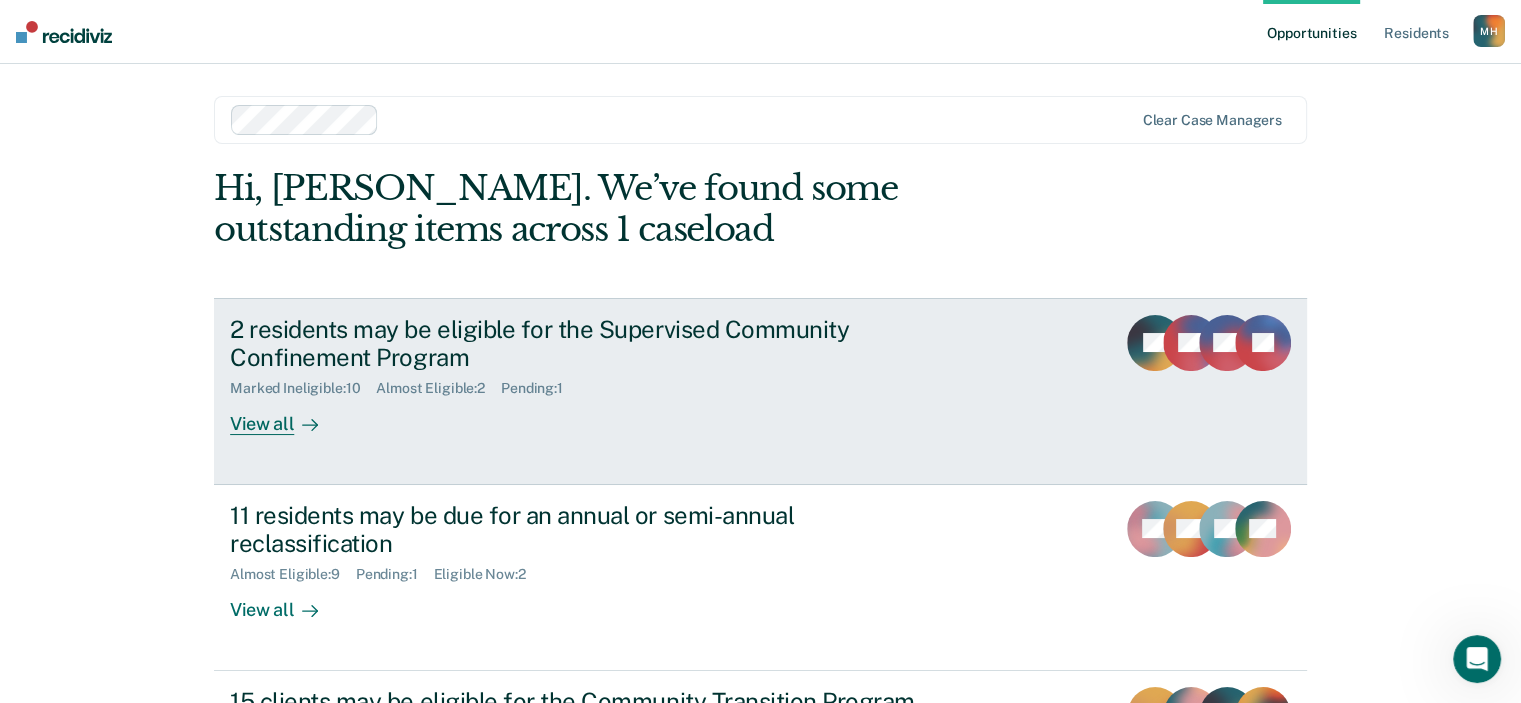 scroll, scrollTop: 200, scrollLeft: 0, axis: vertical 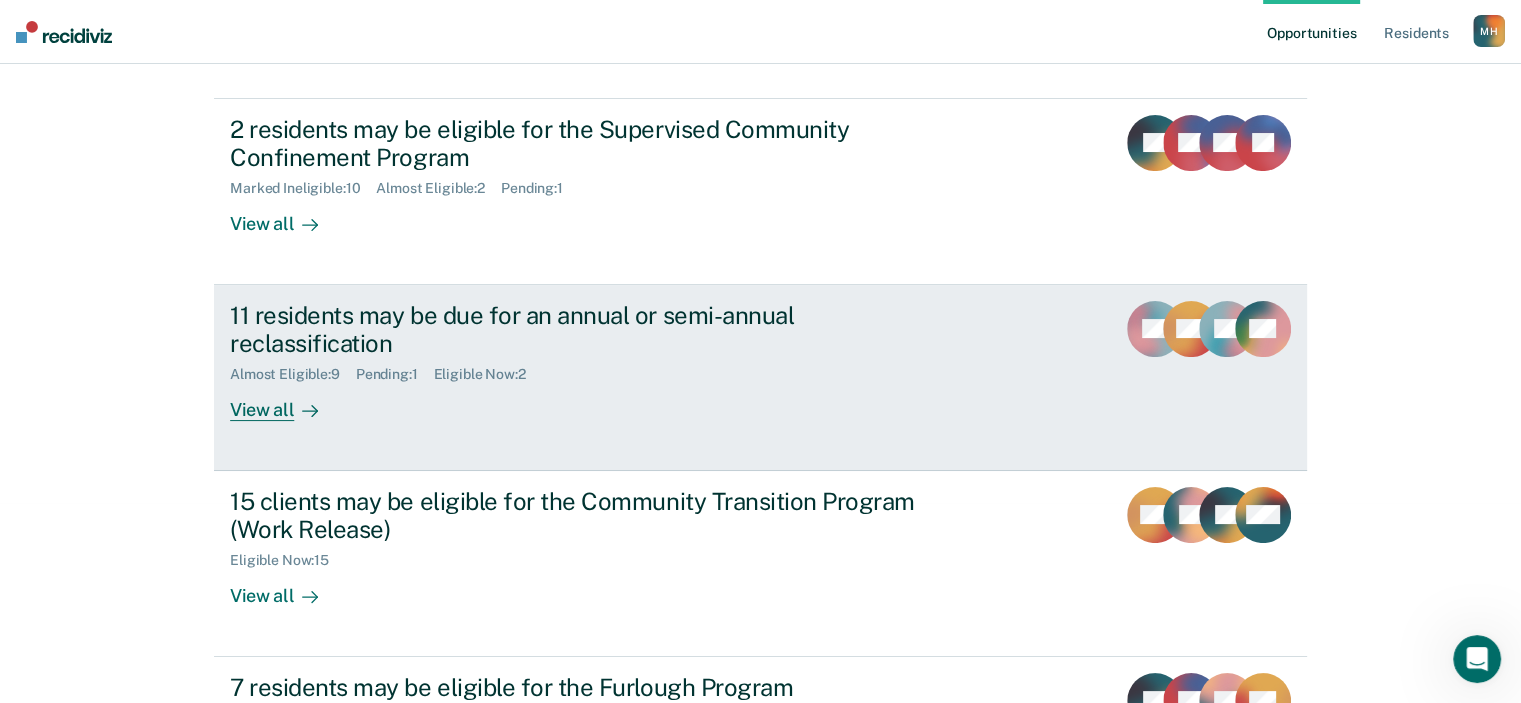 click on "View all" at bounding box center (286, 402) 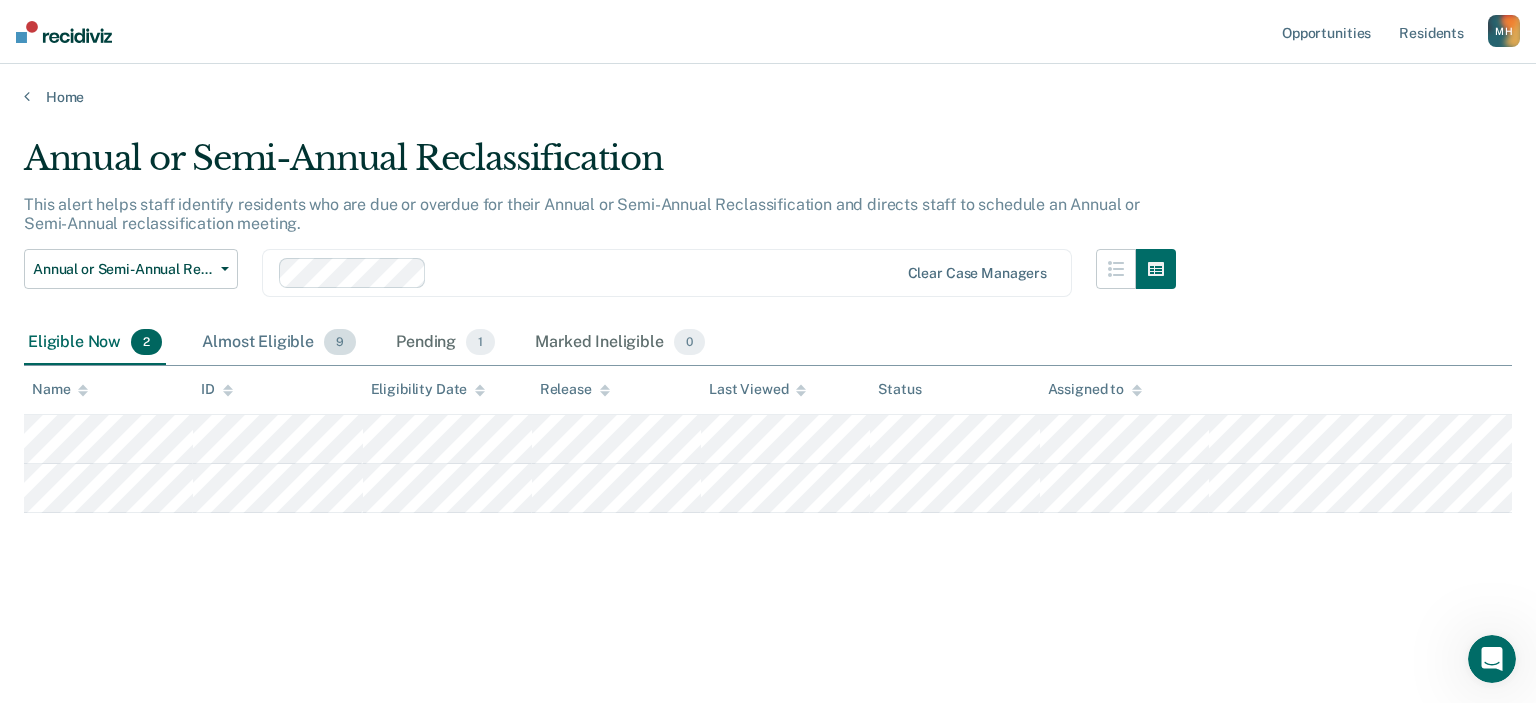 click on "Almost Eligible 9" at bounding box center [279, 343] 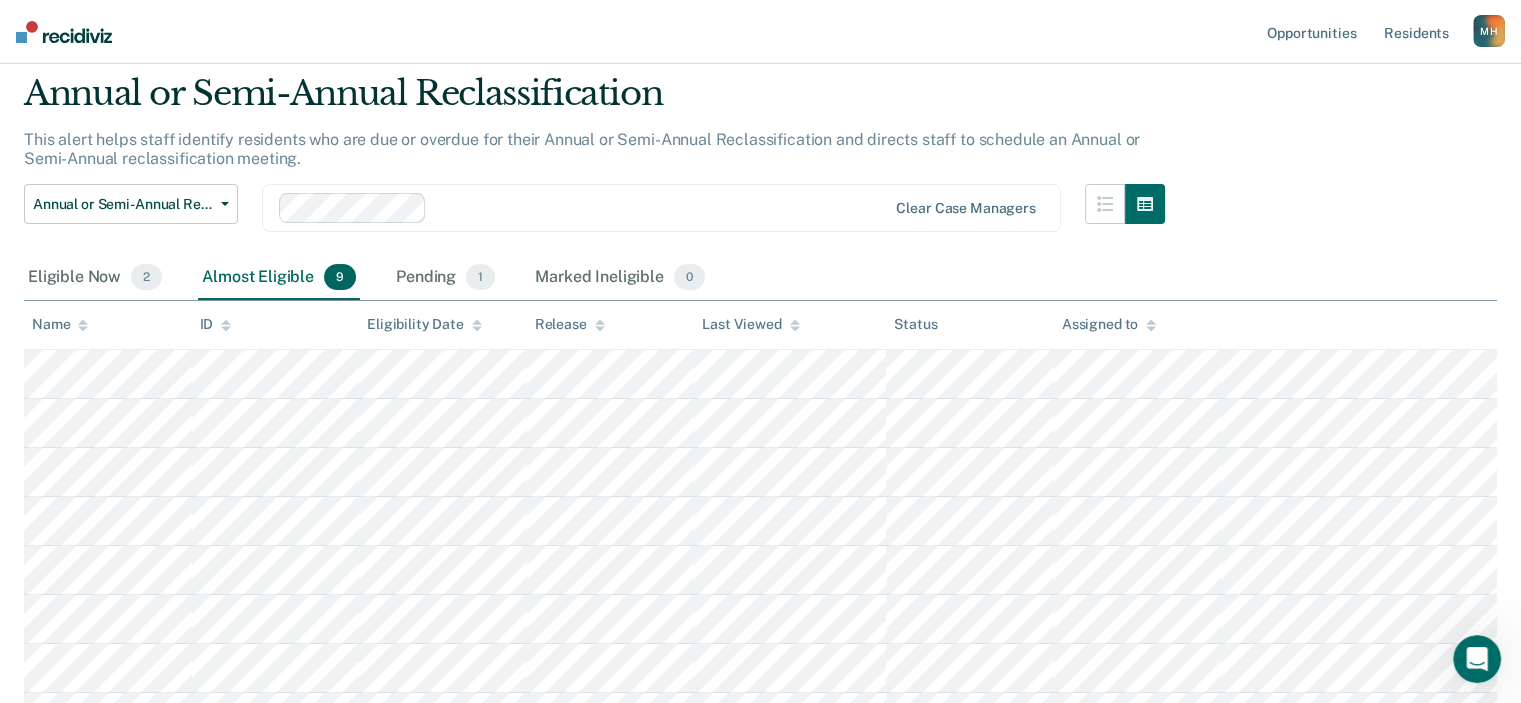 scroll, scrollTop: 100, scrollLeft: 0, axis: vertical 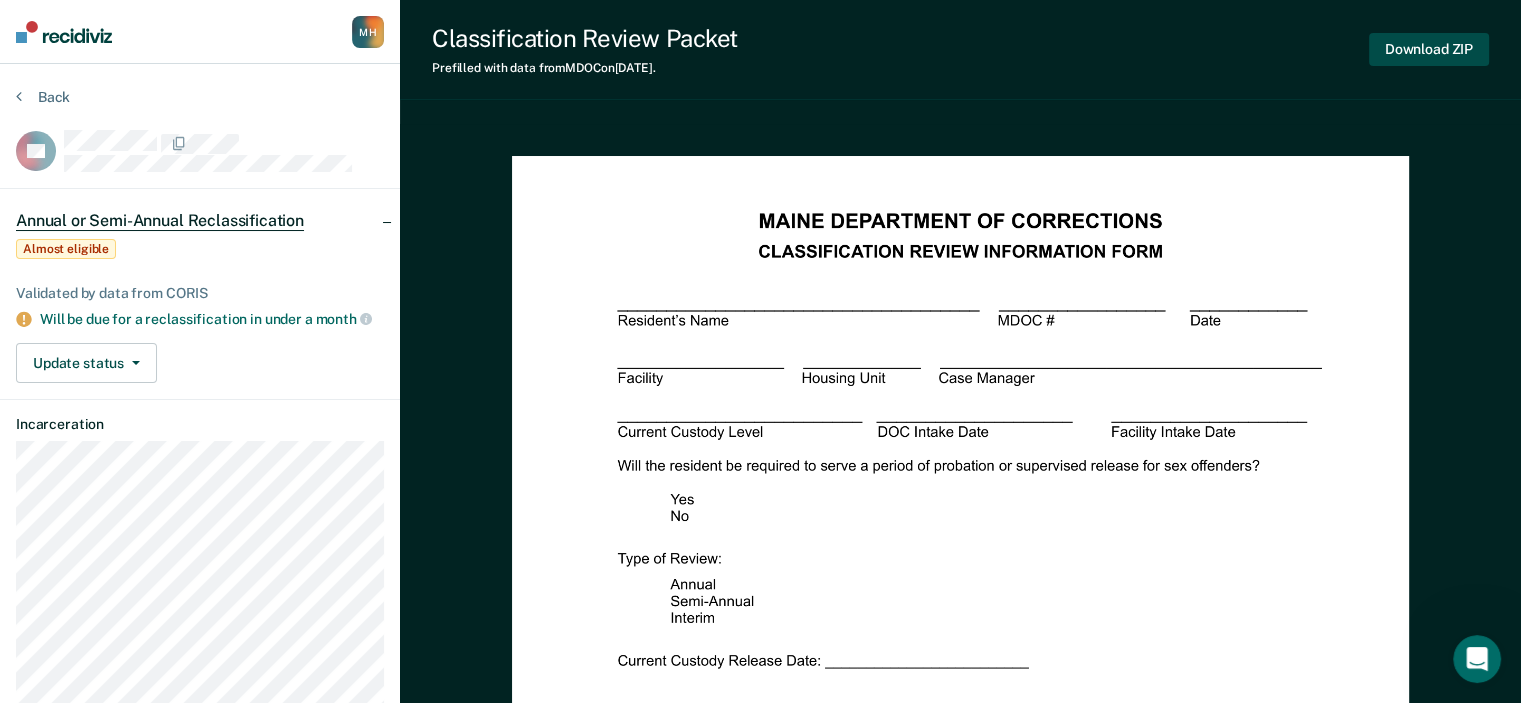 click on "Download ZIP" at bounding box center [1429, 49] 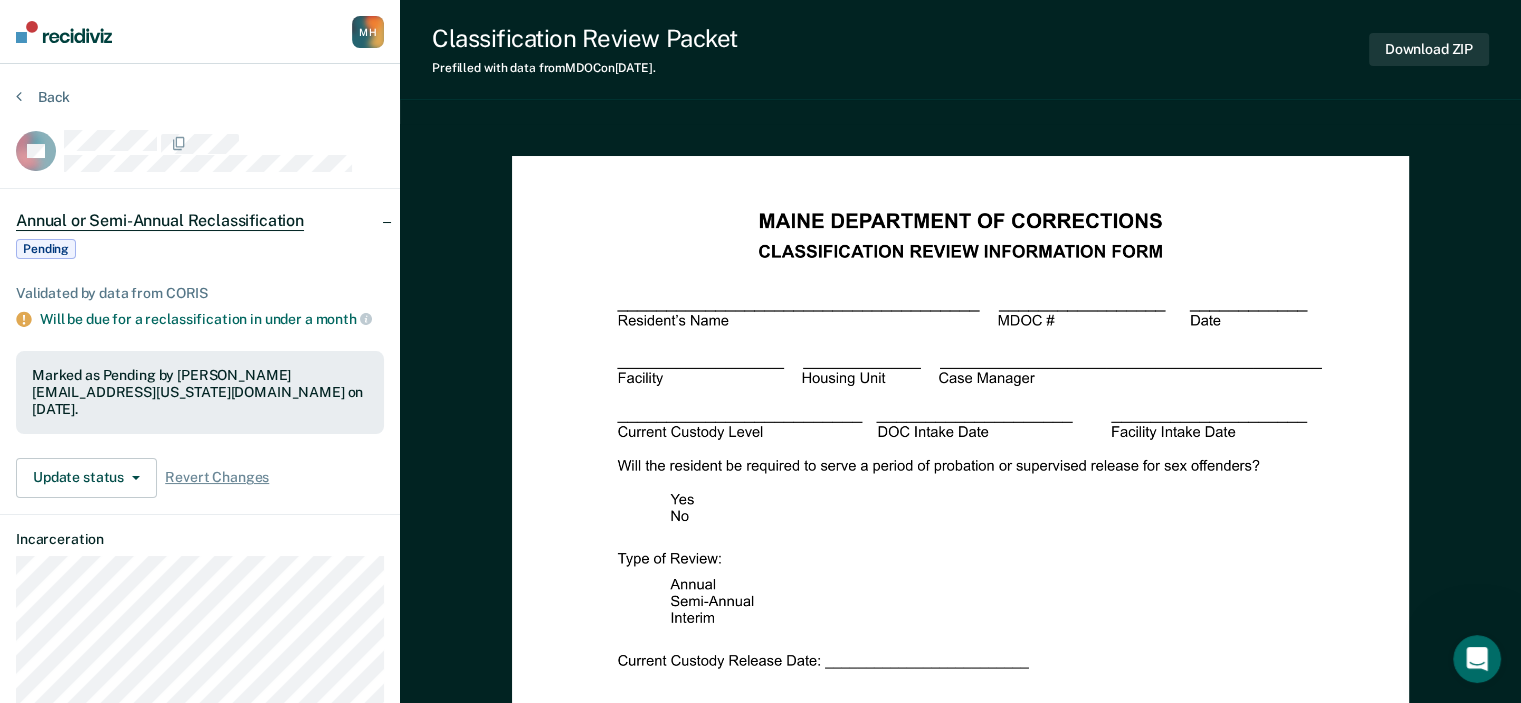 click on "Back RB   Annual or Semi-Annual Reclassification Pending Validated by data from CORIS Will be due for a reclassification in under a month   Marked as Pending by Hayley.Mitchell@maine.gov on July 22, 2025.   Update status Revert from Pending Mark Ineligible Revert Changes Incarceration" at bounding box center (200, 485) 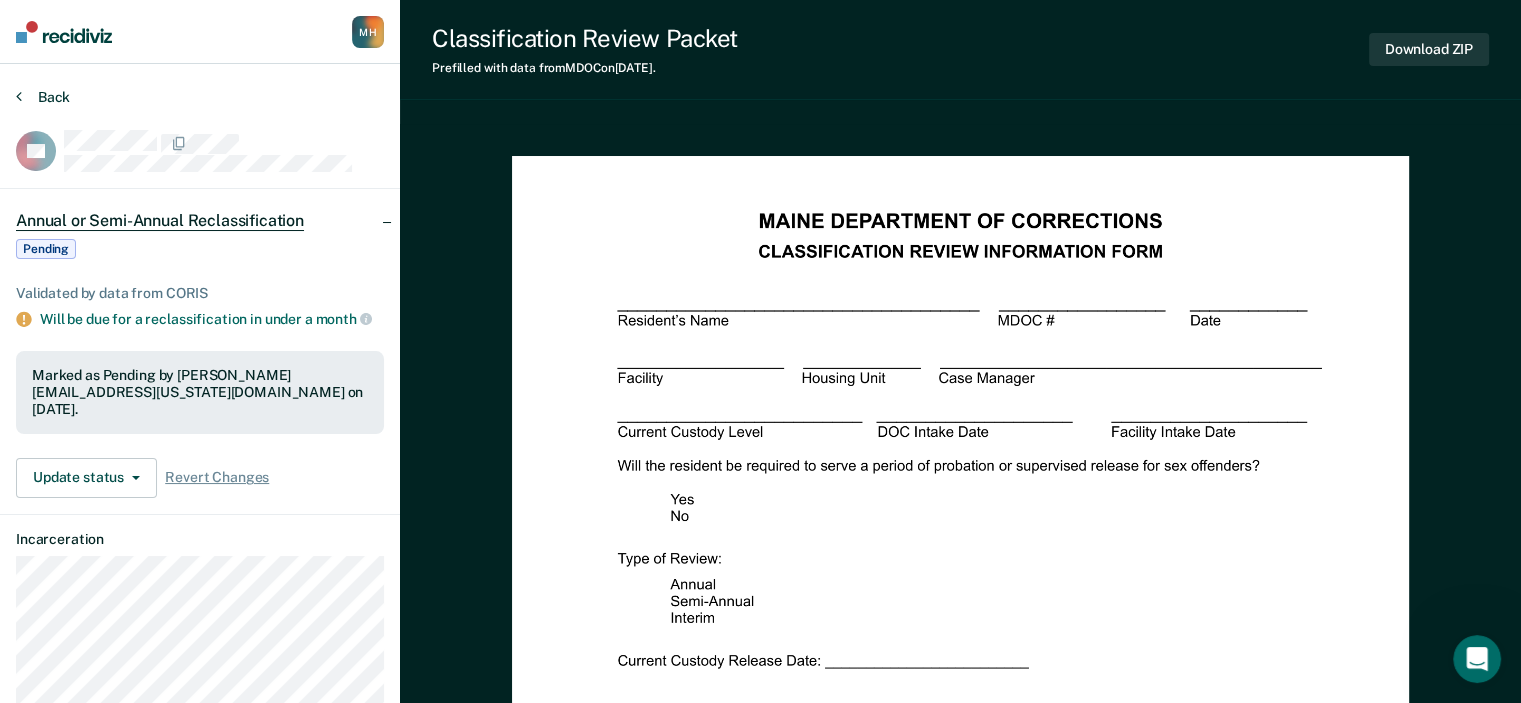 click on "Back" at bounding box center [43, 97] 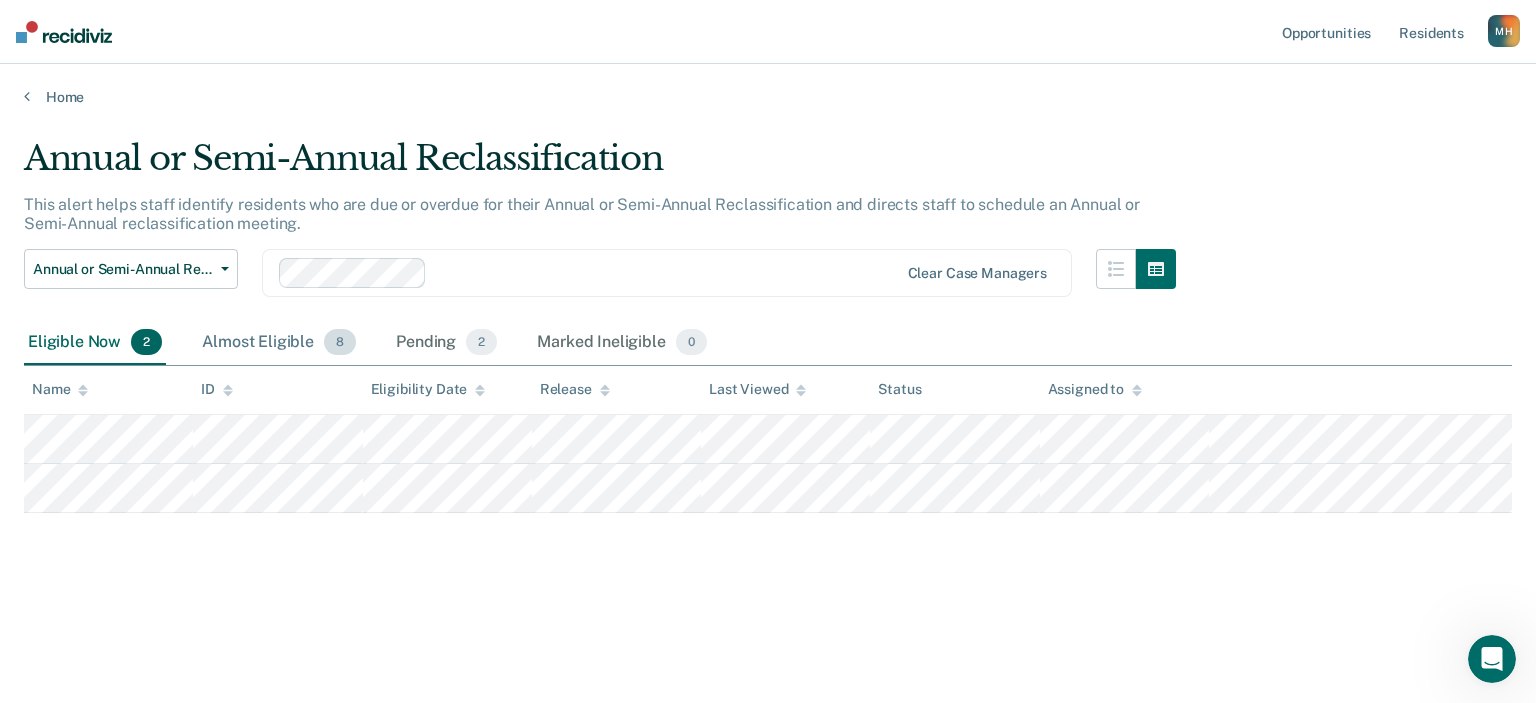 click on "Almost Eligible 8" at bounding box center [279, 343] 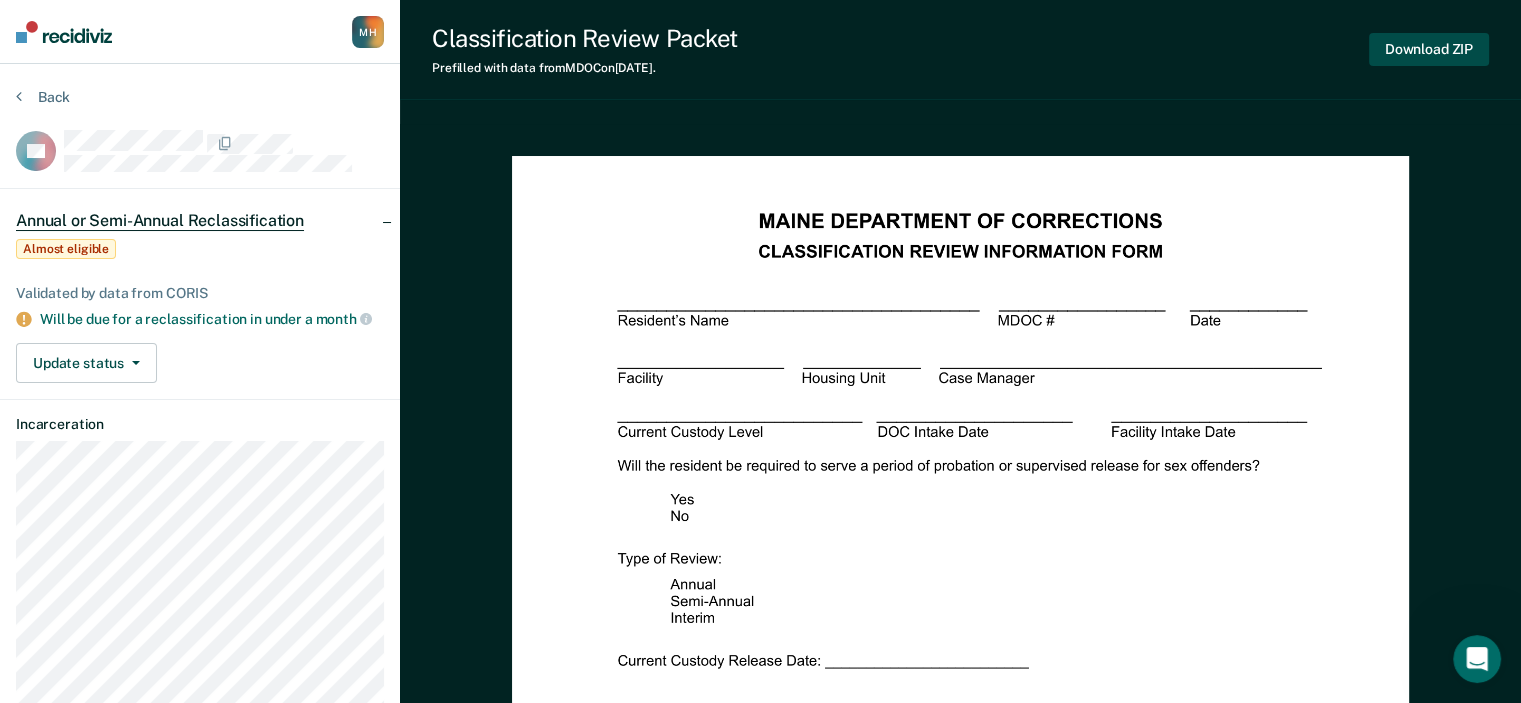 click on "Download ZIP" at bounding box center [1429, 49] 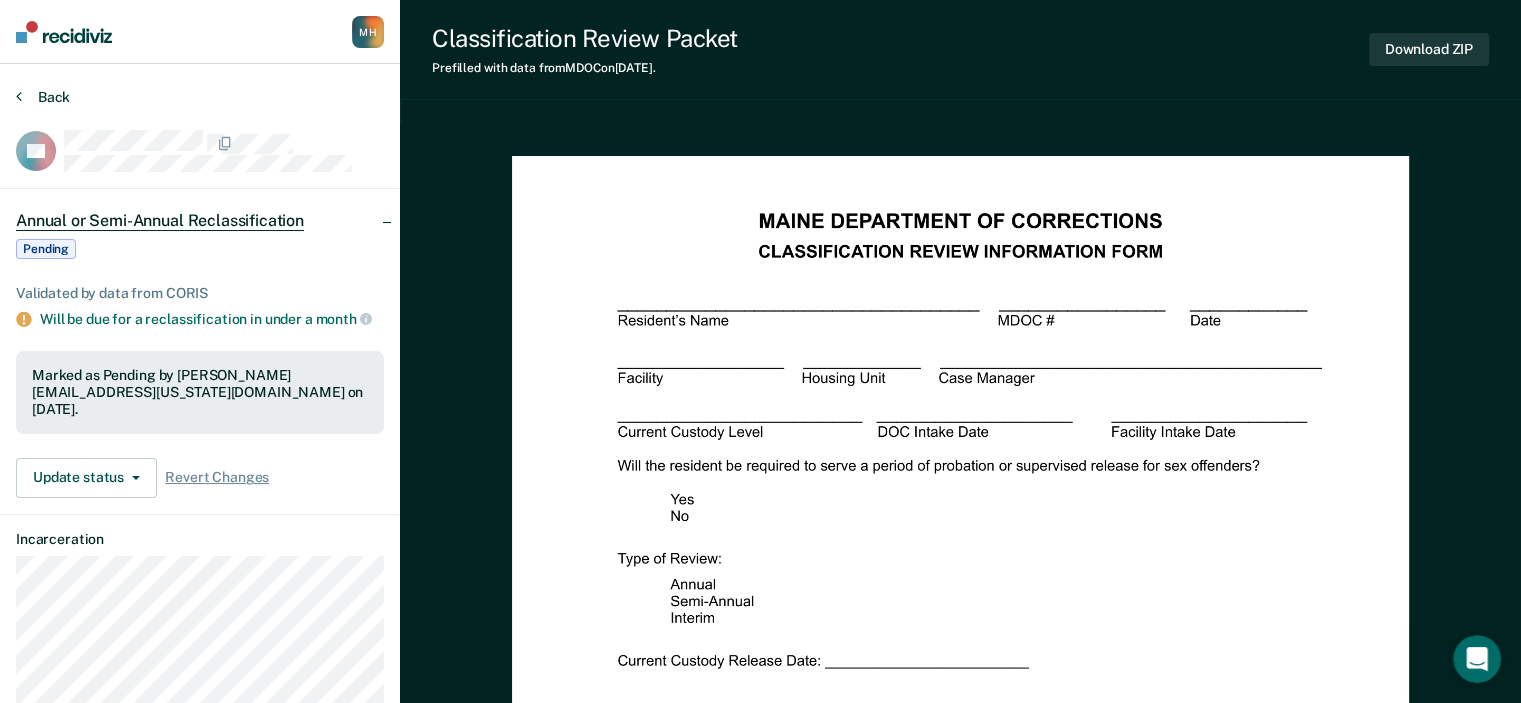 click on "Back" at bounding box center [43, 97] 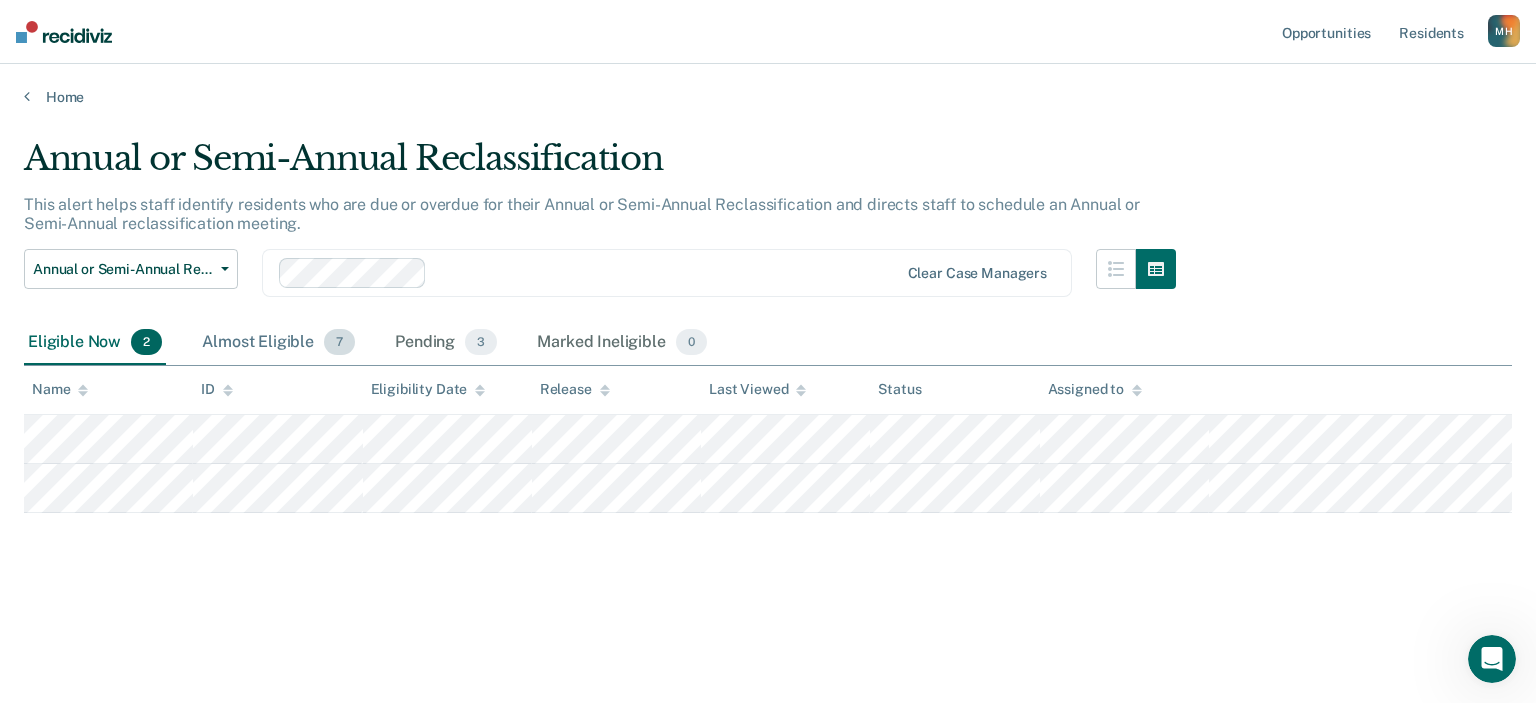 click on "Almost Eligible 7" at bounding box center [278, 343] 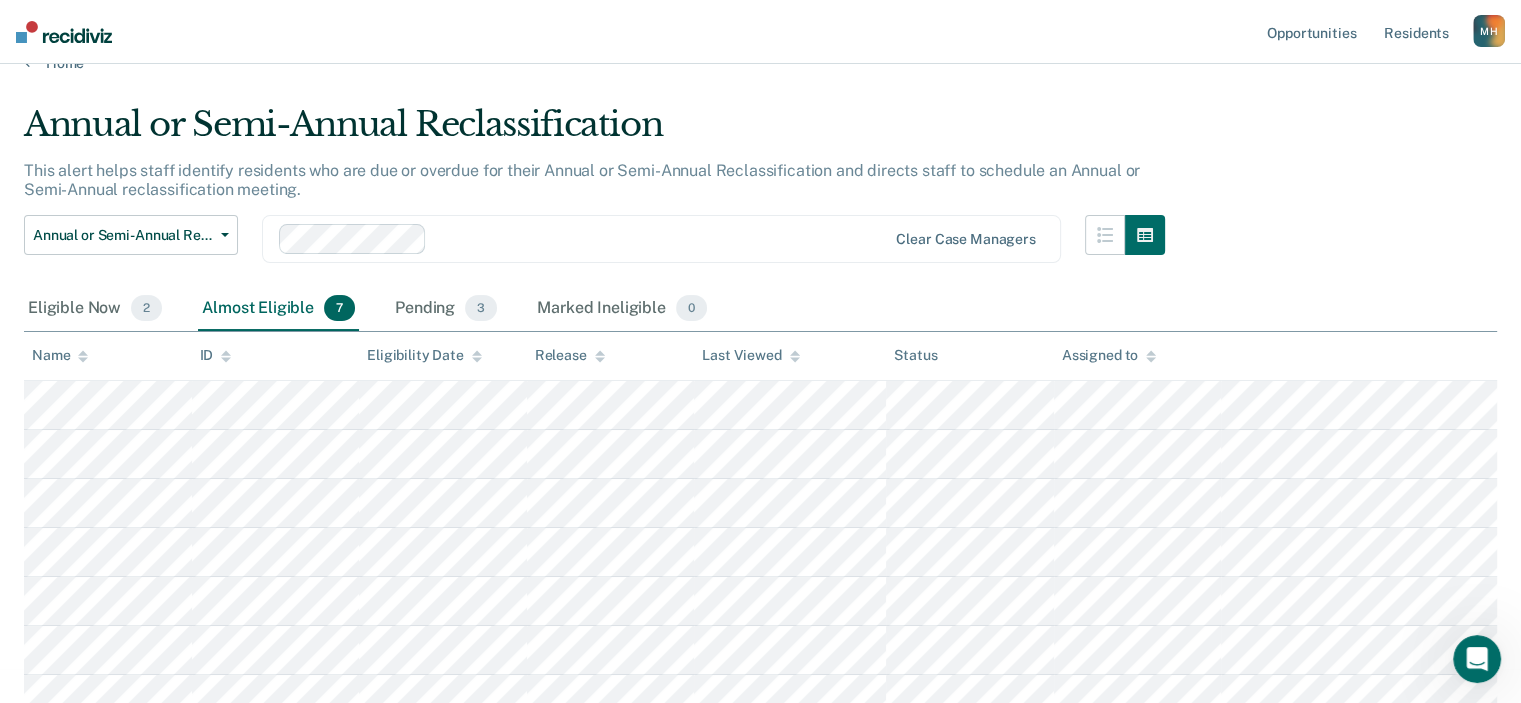 scroll, scrollTop: 52, scrollLeft: 0, axis: vertical 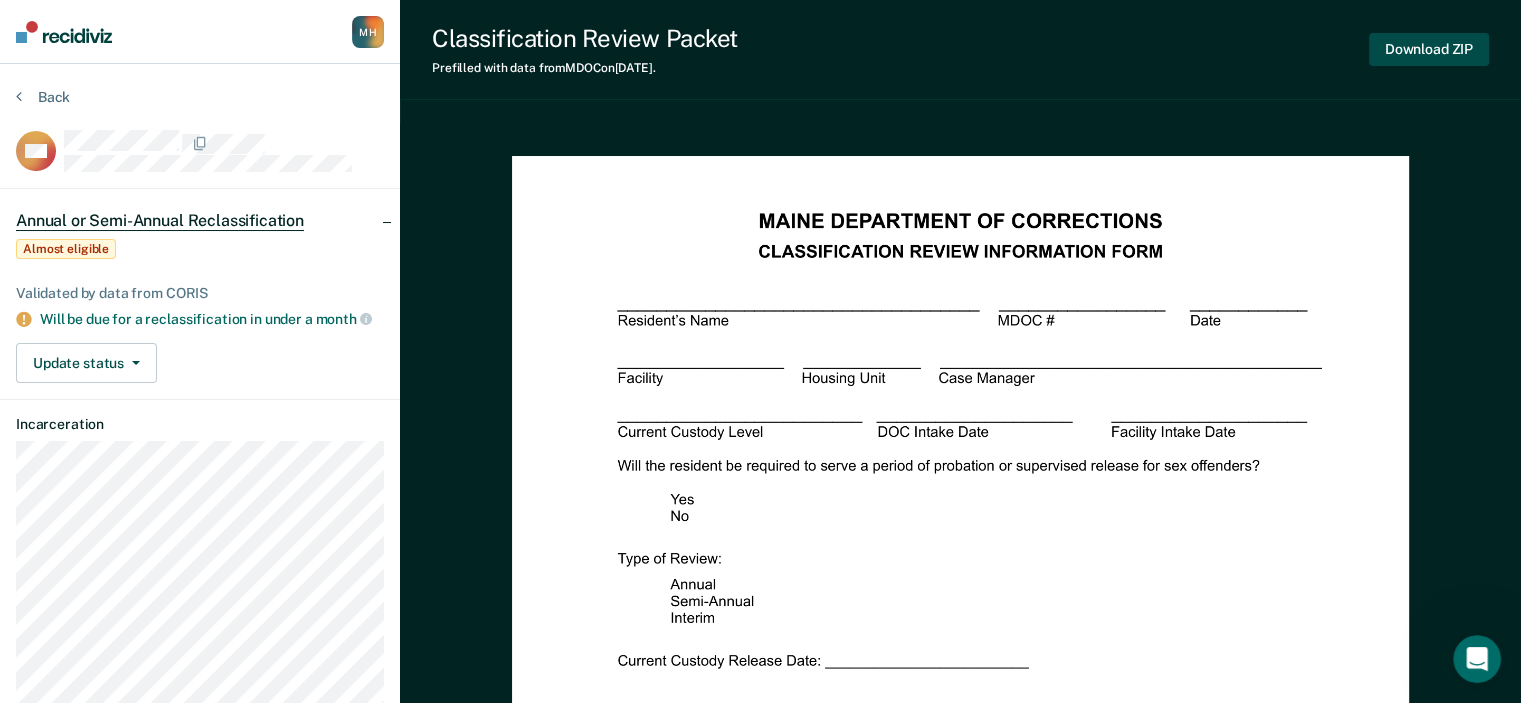 click on "Download ZIP" at bounding box center [1429, 49] 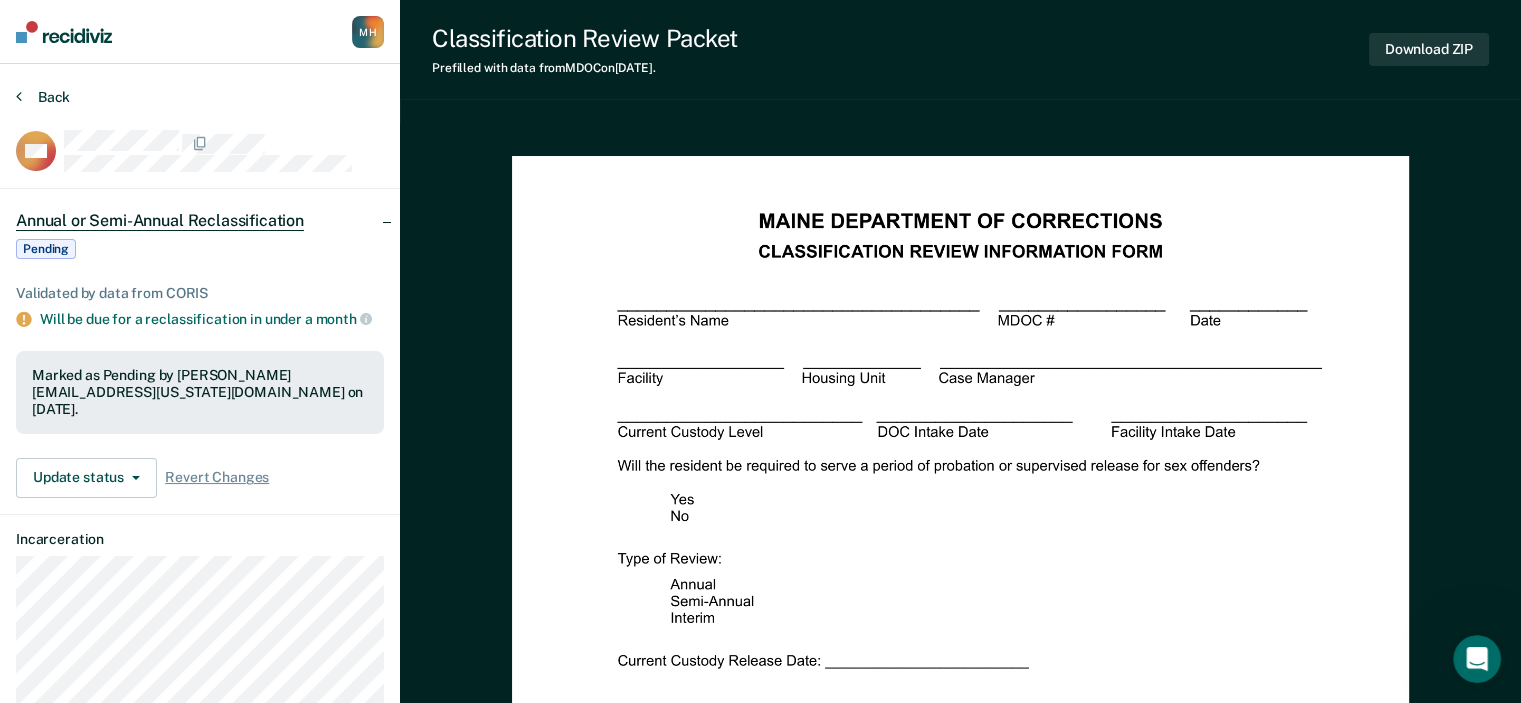 click on "Back" at bounding box center (43, 97) 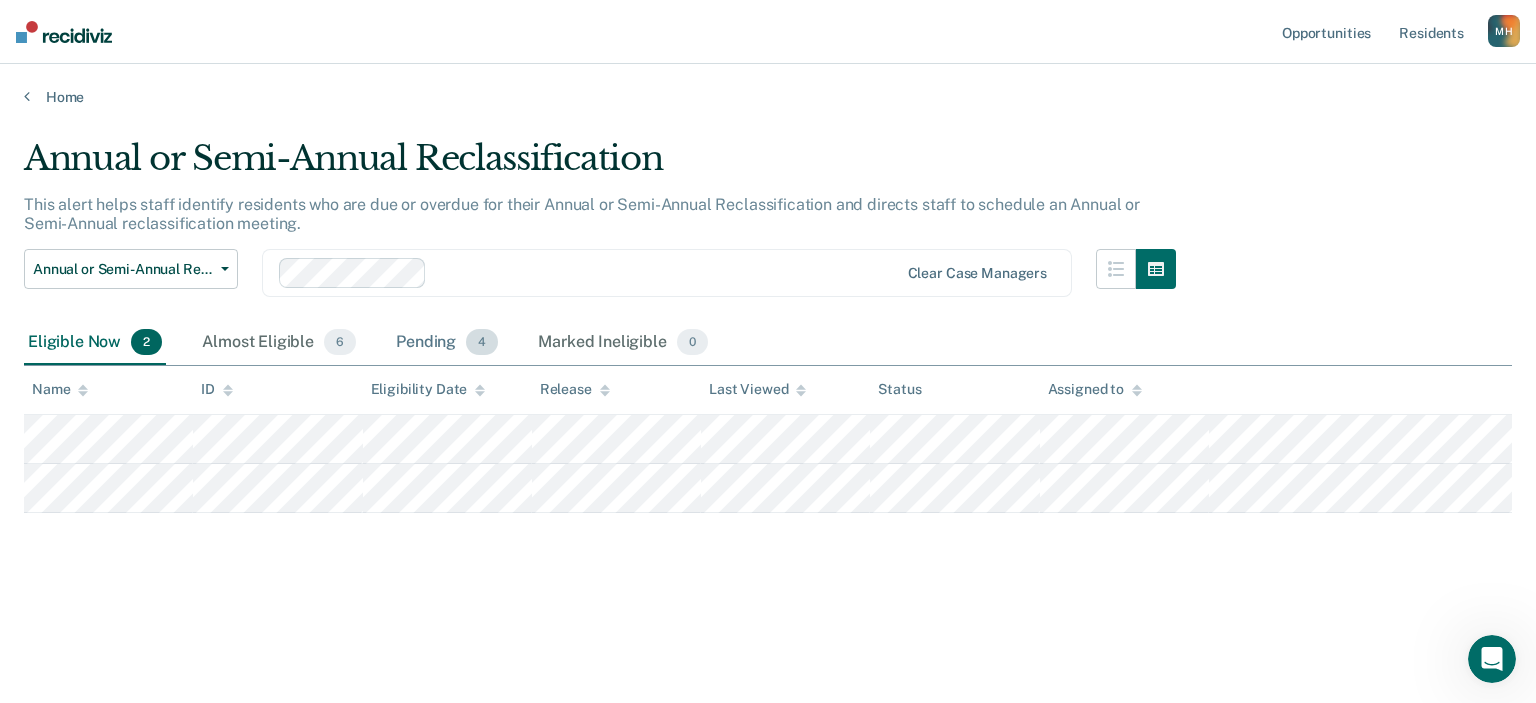 drag, startPoint x: 560, startPoint y: 341, endPoint x: 488, endPoint y: 328, distance: 73.1642 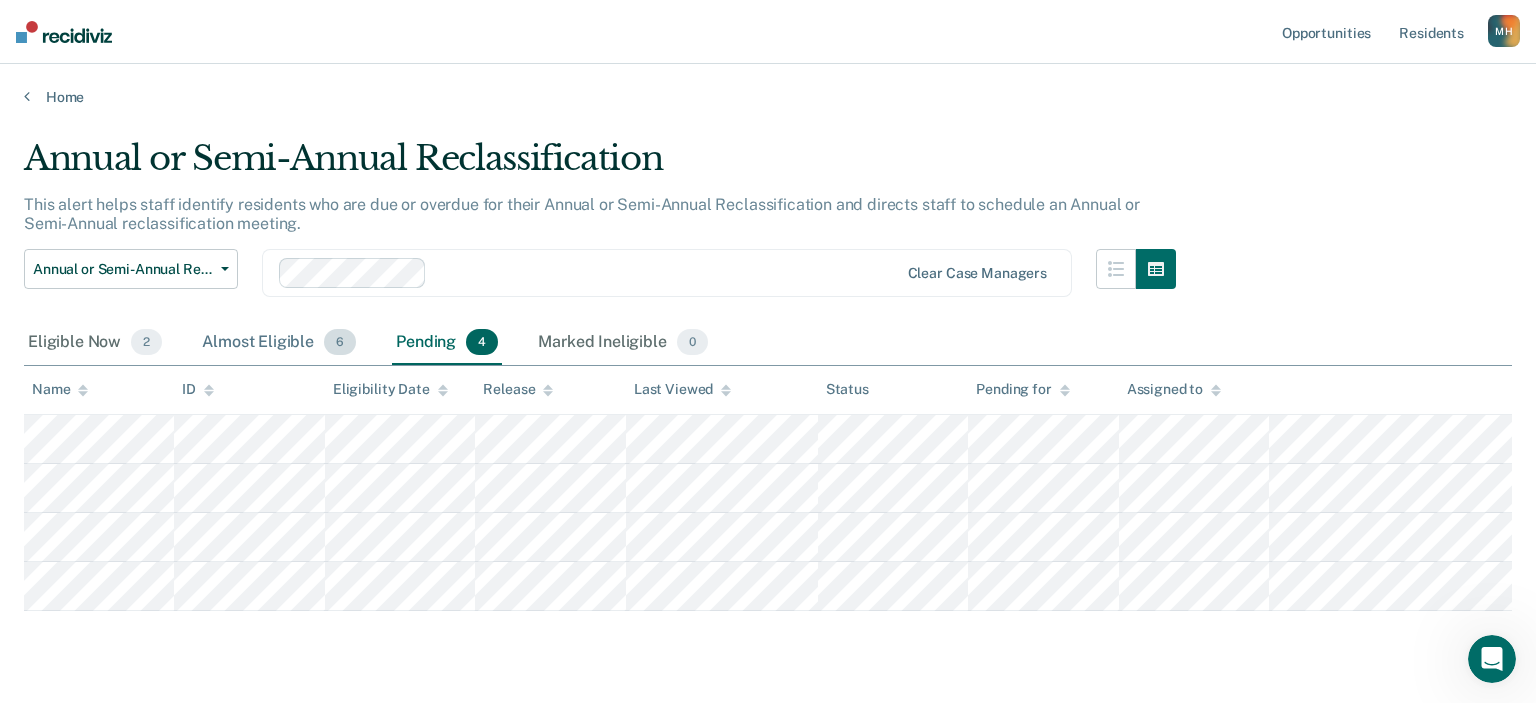 click on "Almost Eligible 6" at bounding box center [279, 343] 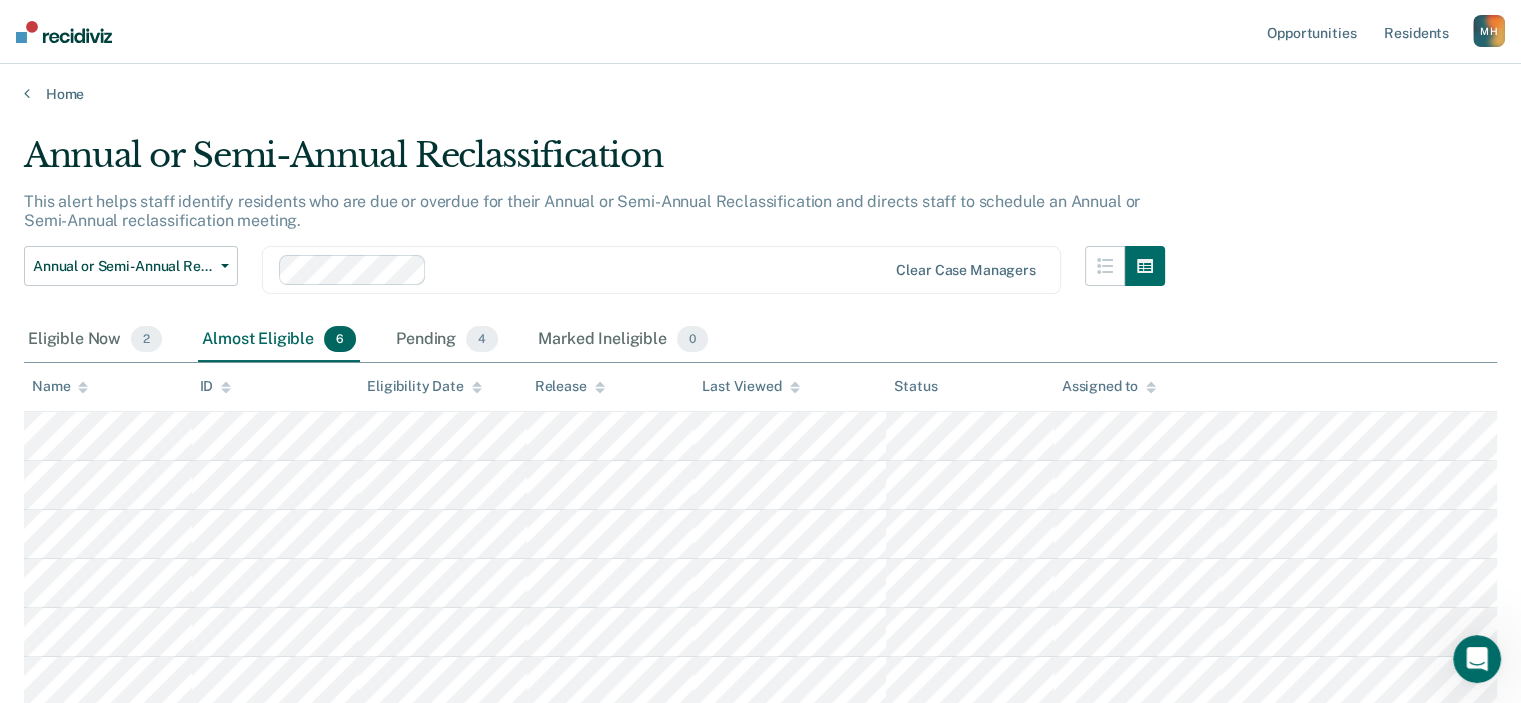 scroll, scrollTop: 4, scrollLeft: 0, axis: vertical 